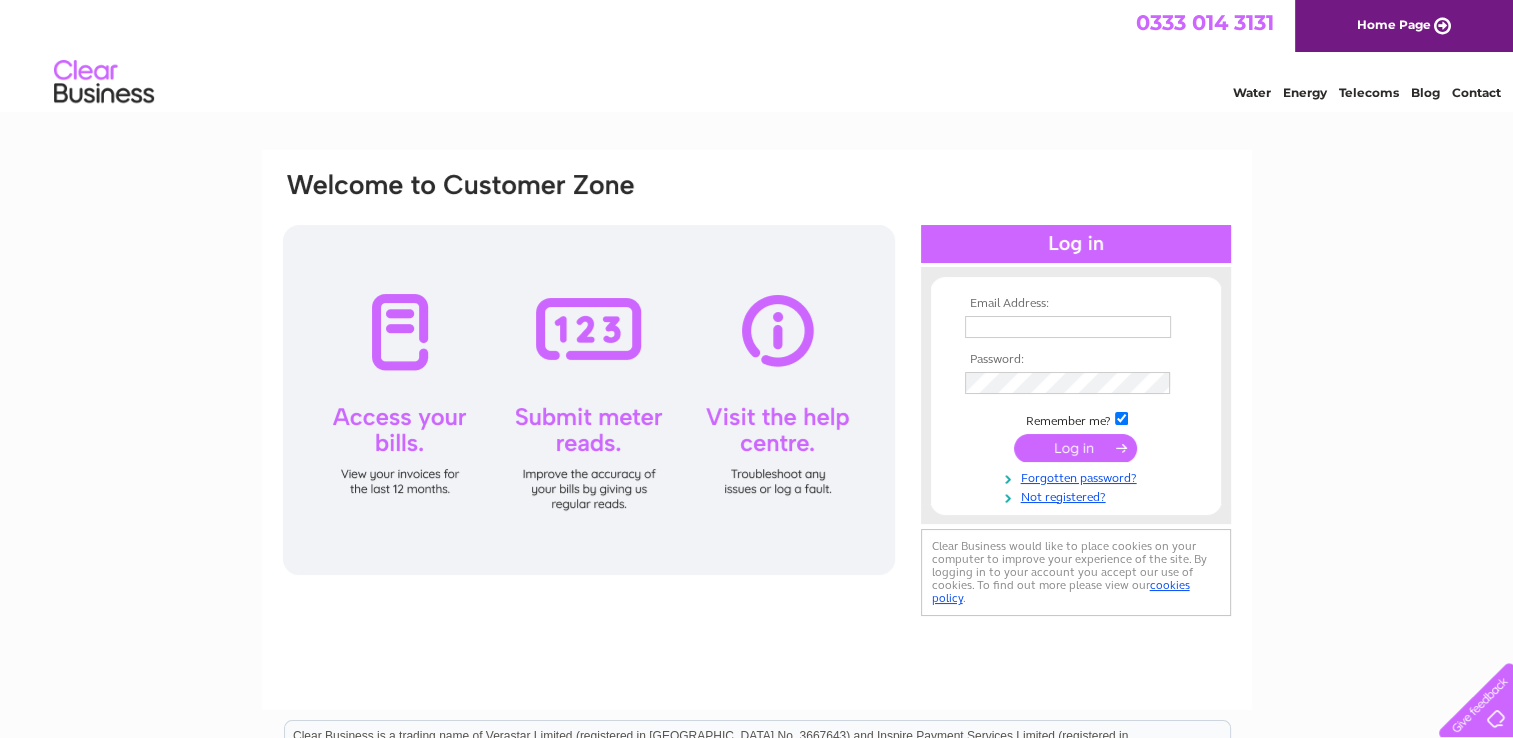scroll, scrollTop: 0, scrollLeft: 0, axis: both 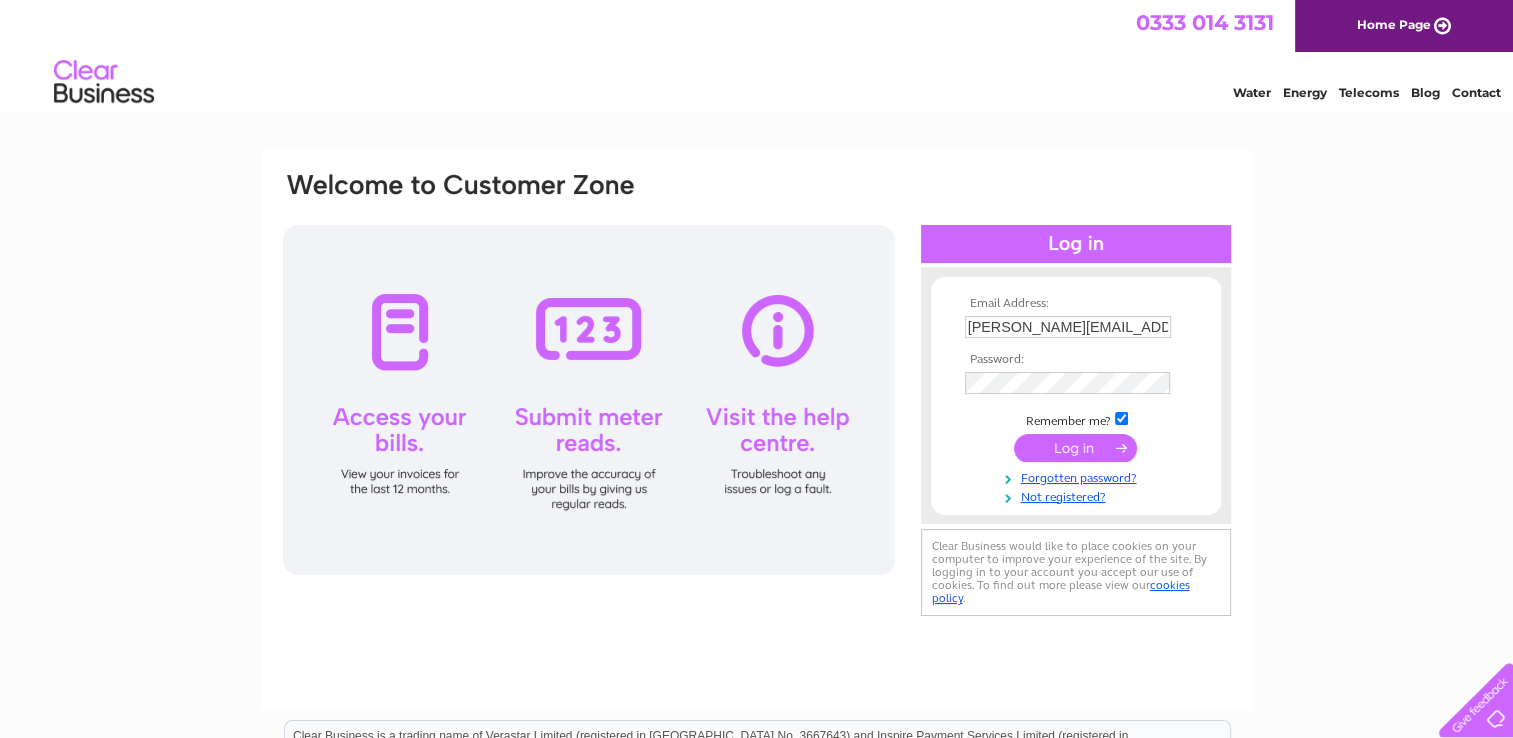 click at bounding box center [1075, 448] 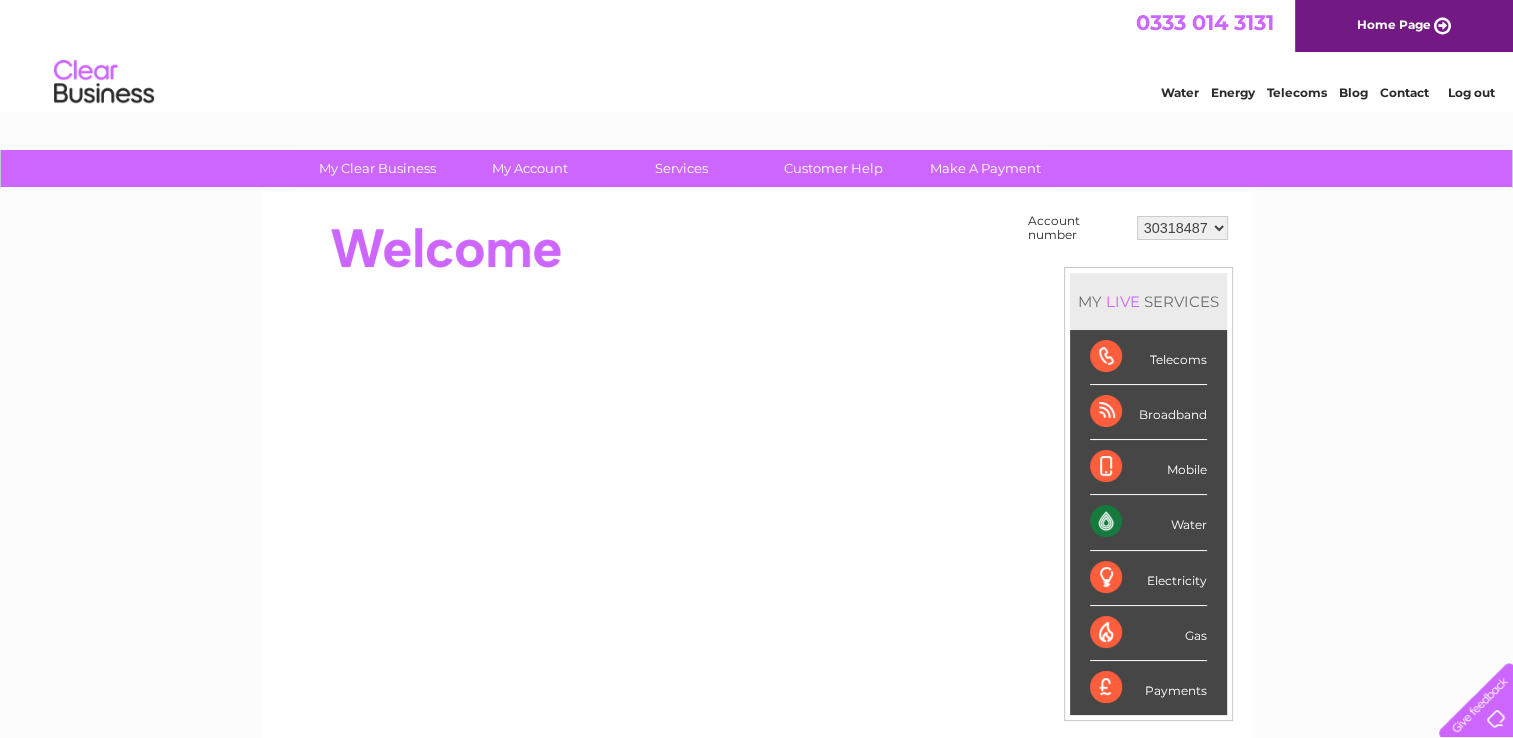 scroll, scrollTop: 0, scrollLeft: 0, axis: both 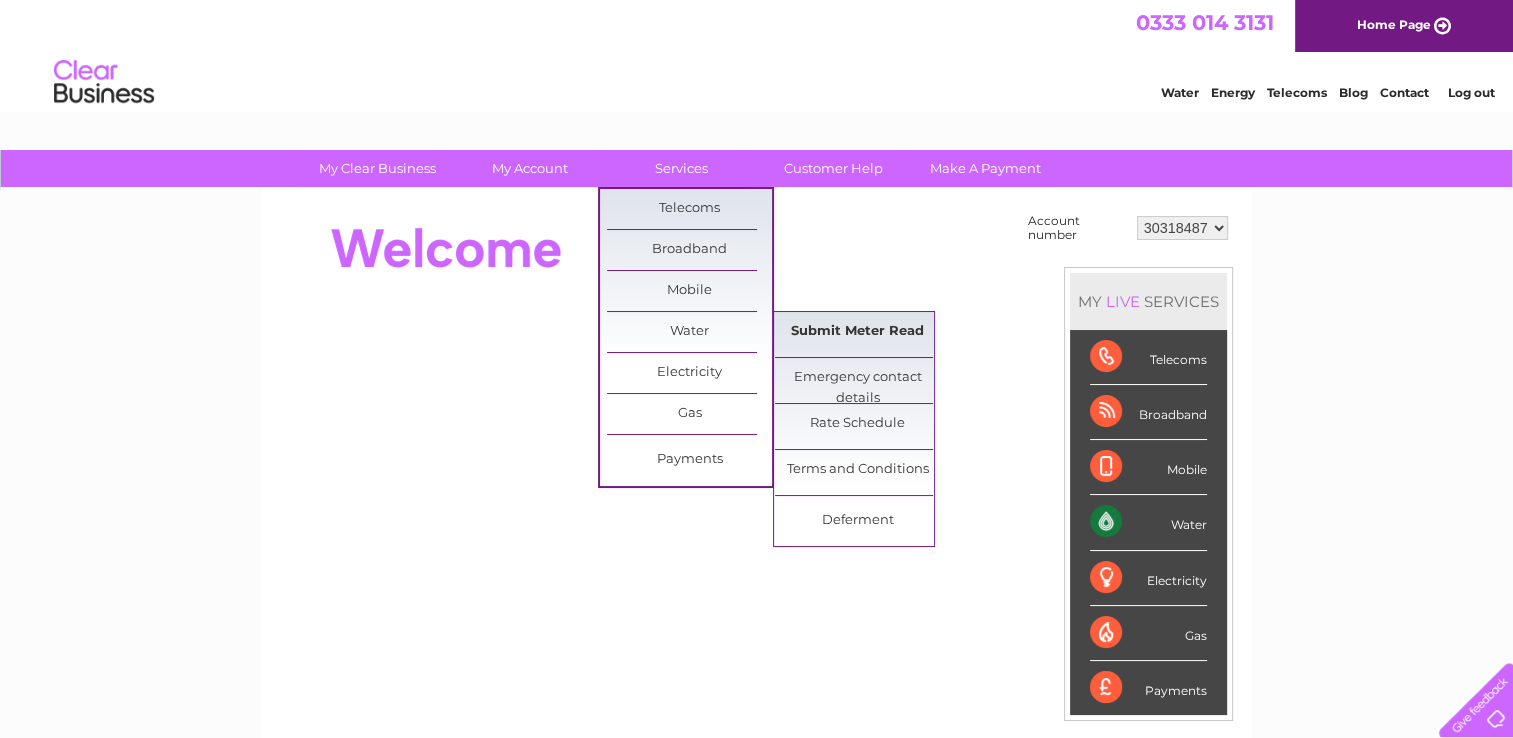 click on "Submit Meter Read" at bounding box center [857, 332] 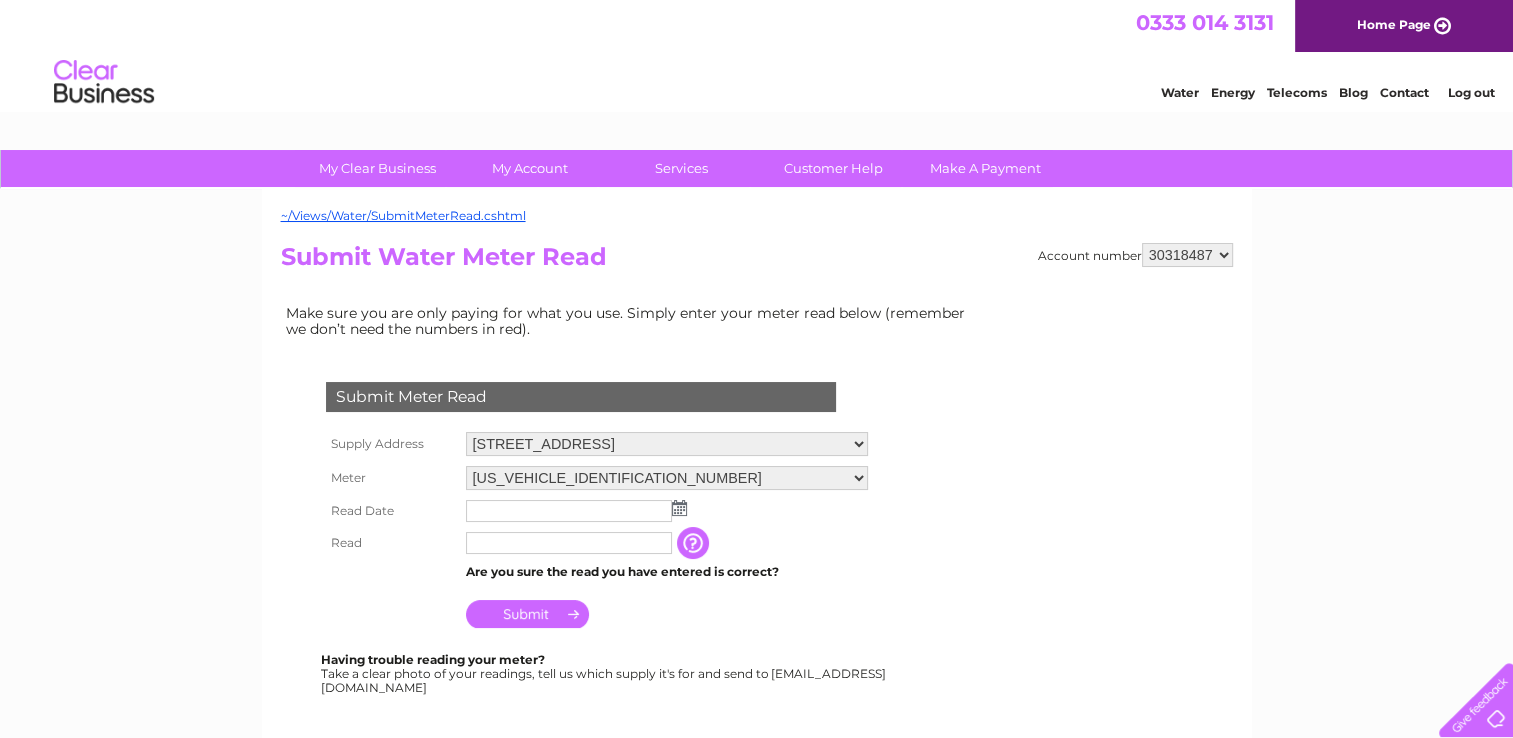 scroll, scrollTop: 0, scrollLeft: 0, axis: both 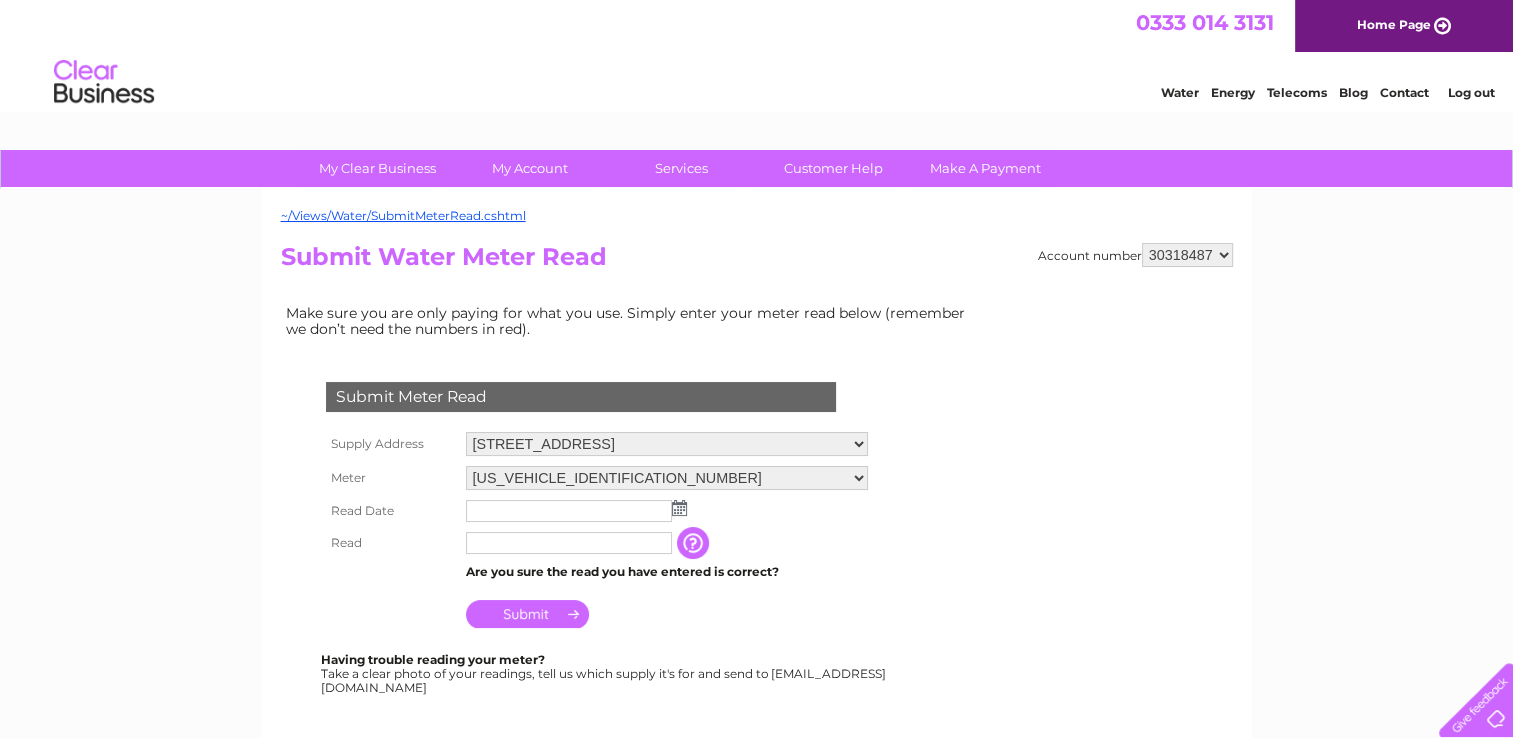 click at bounding box center [679, 508] 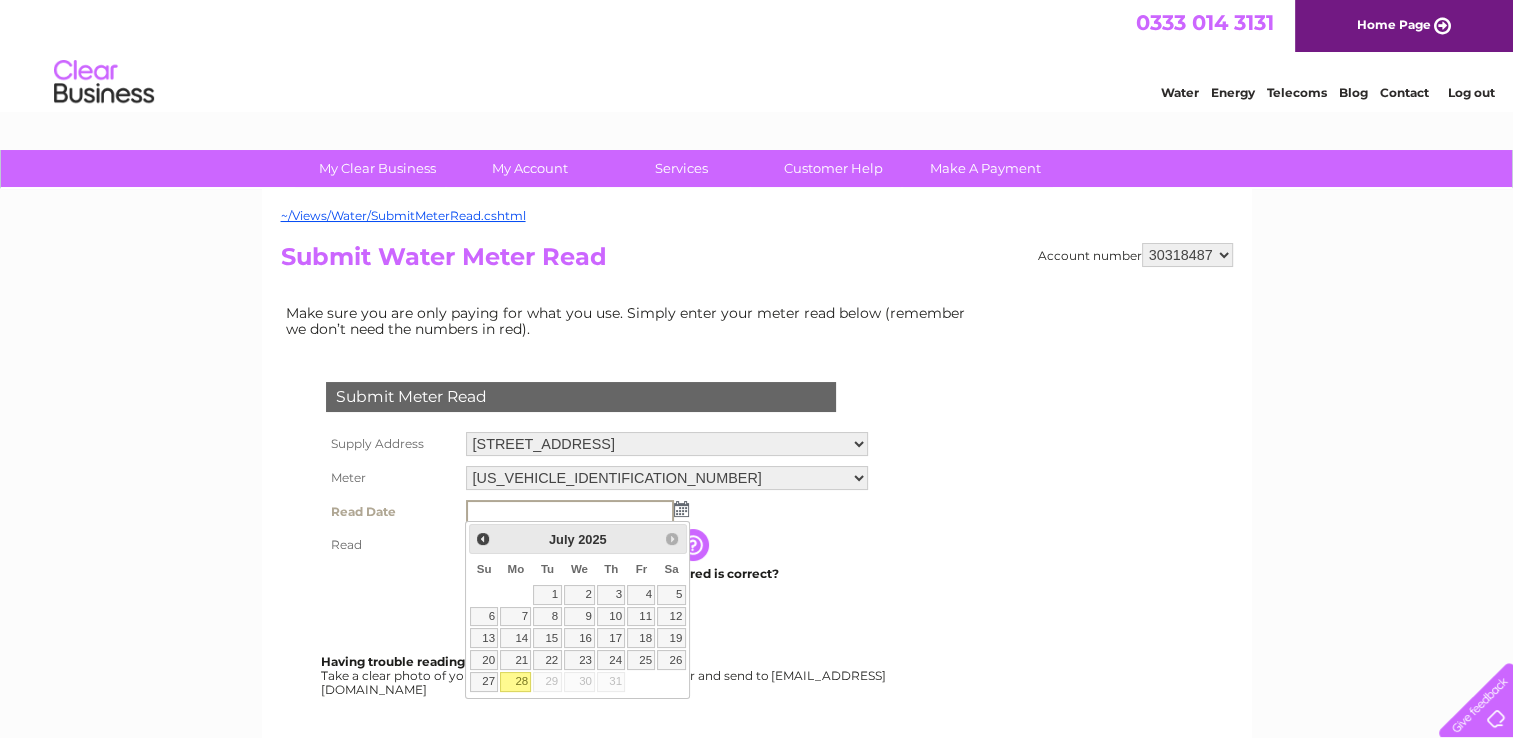 click on "28" at bounding box center [515, 682] 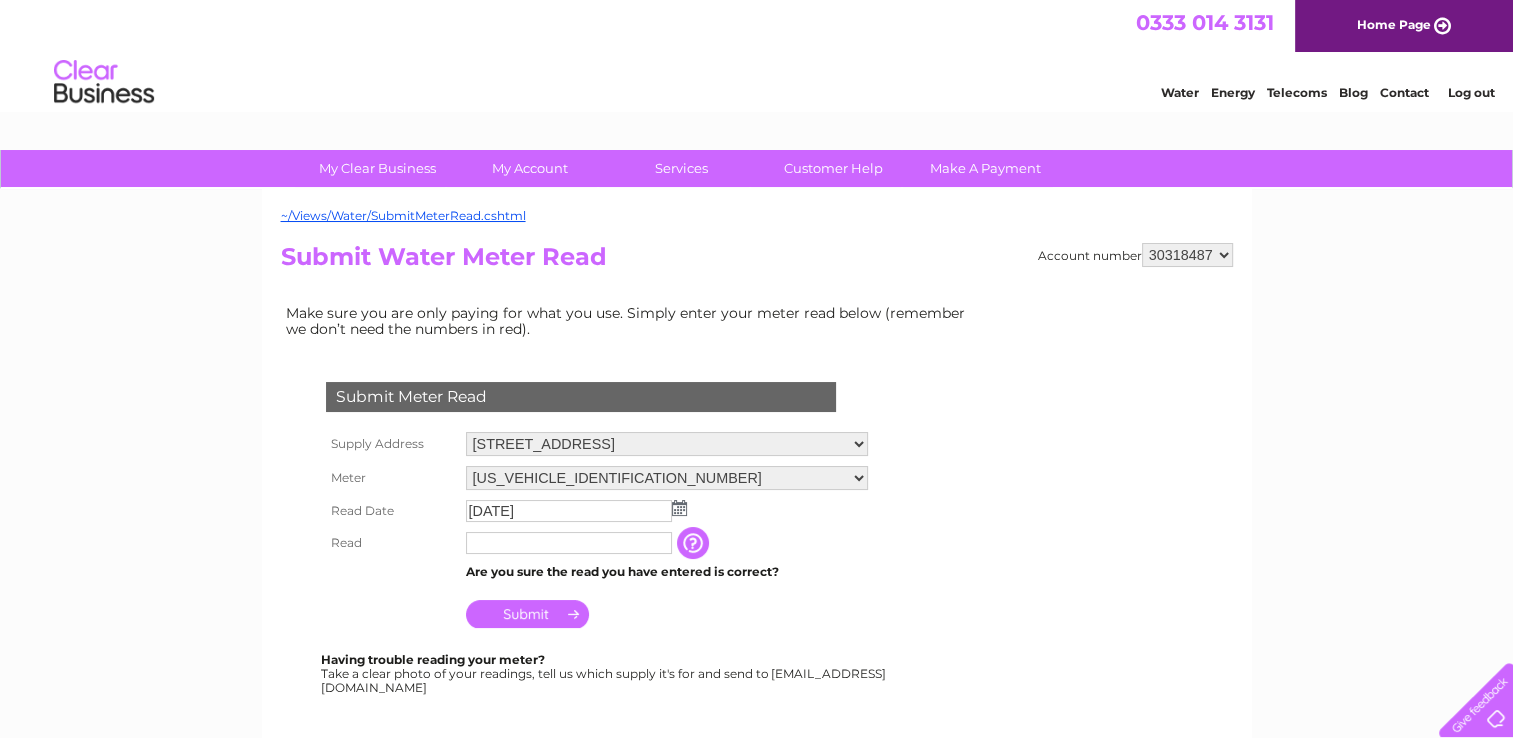 click at bounding box center [569, 543] 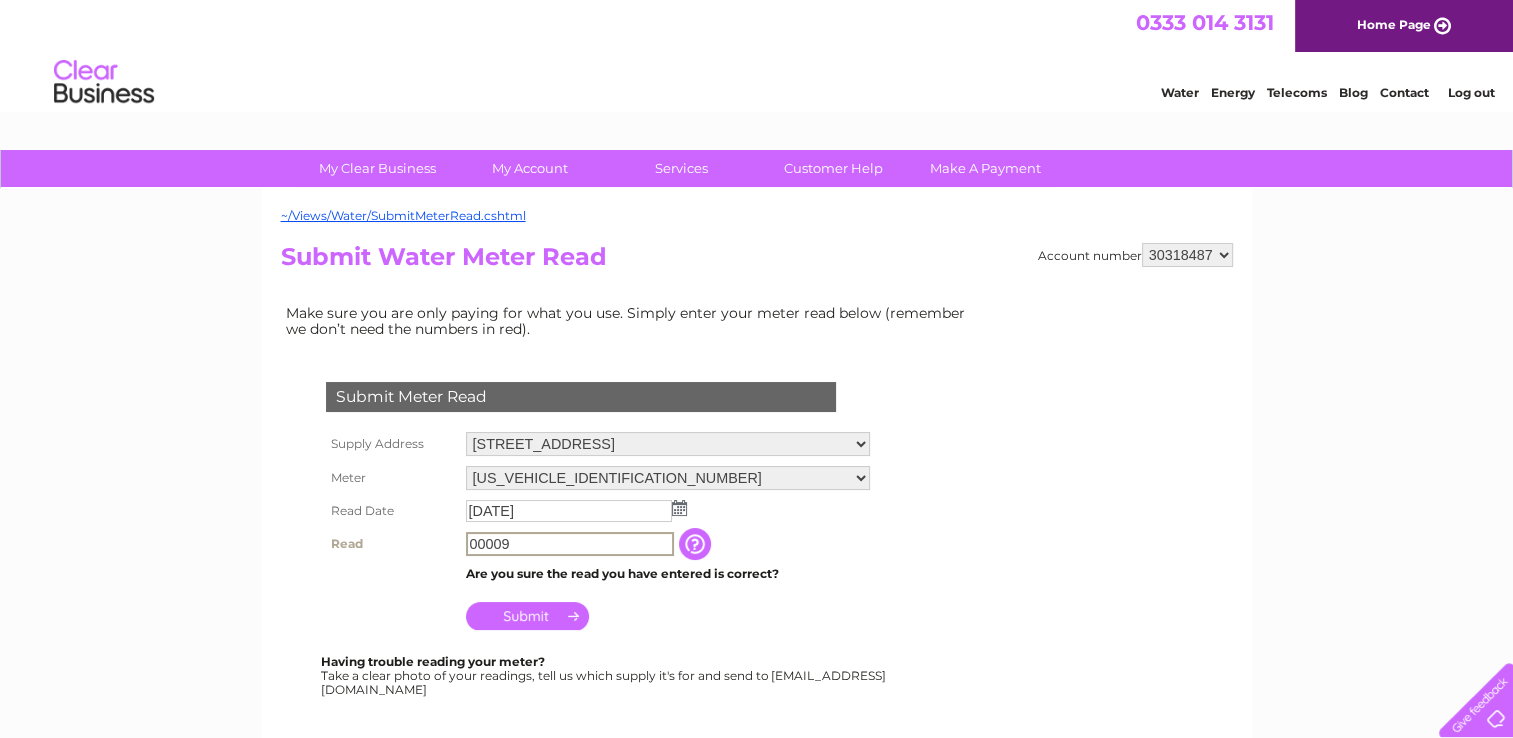 type on "00009" 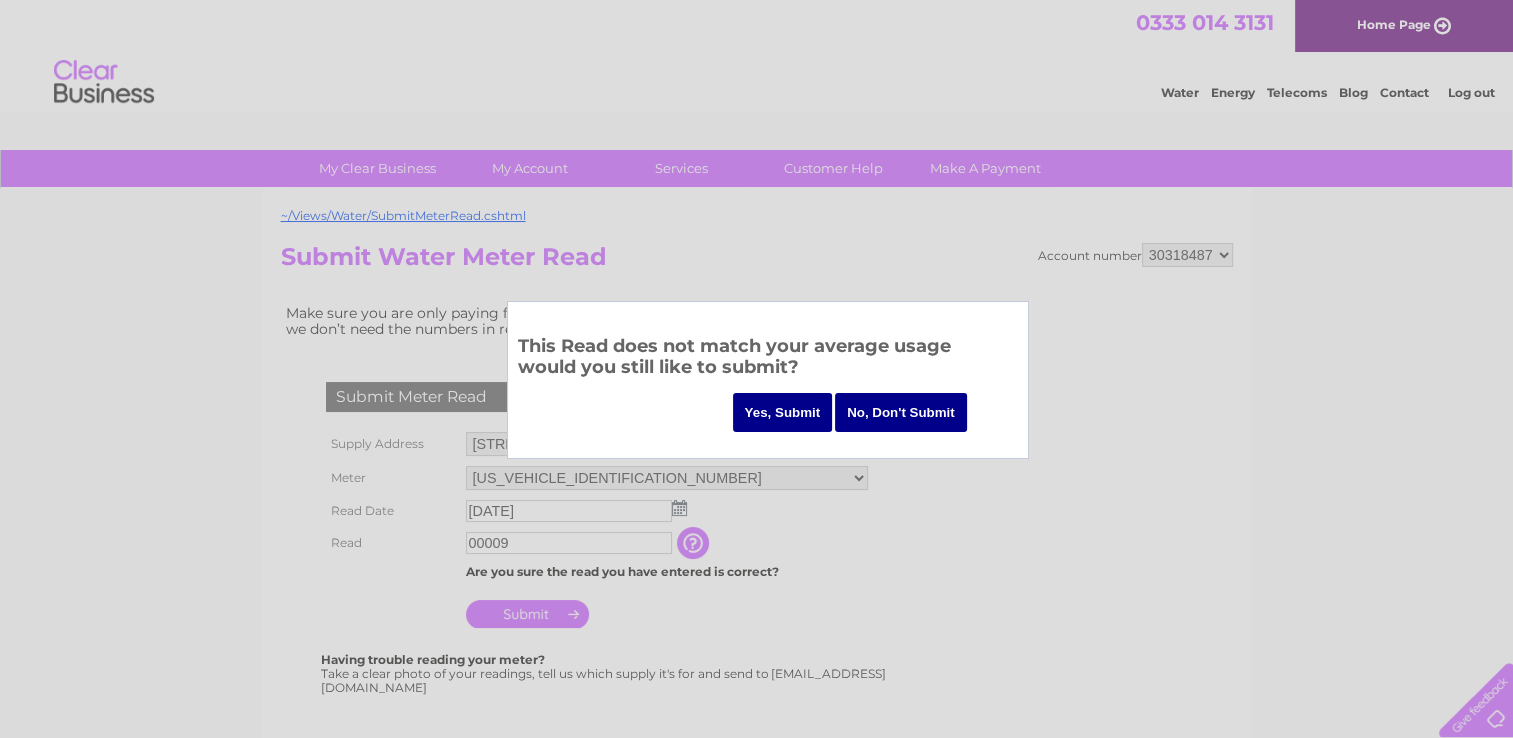 click on "No, Don't Submit" at bounding box center [901, 412] 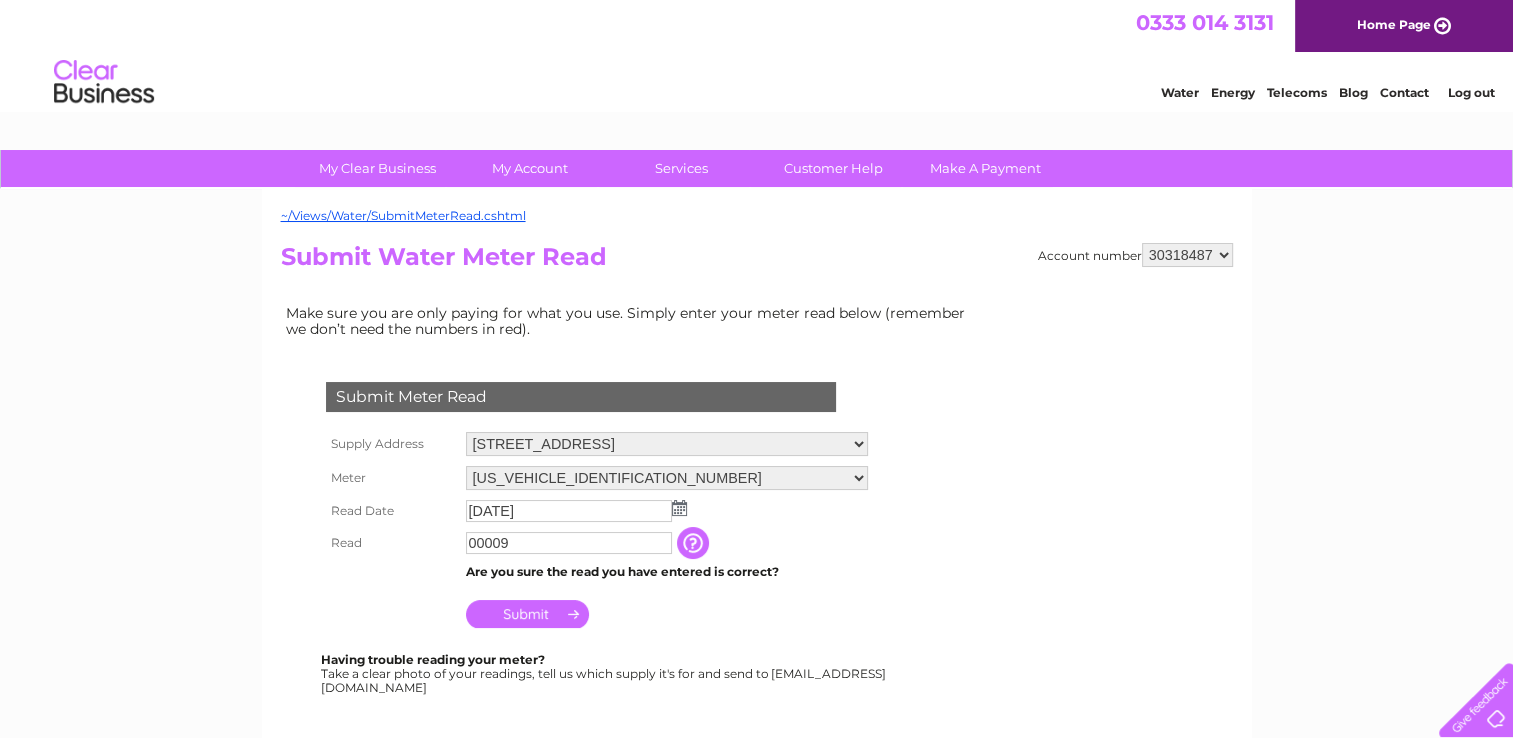 click at bounding box center (695, 543) 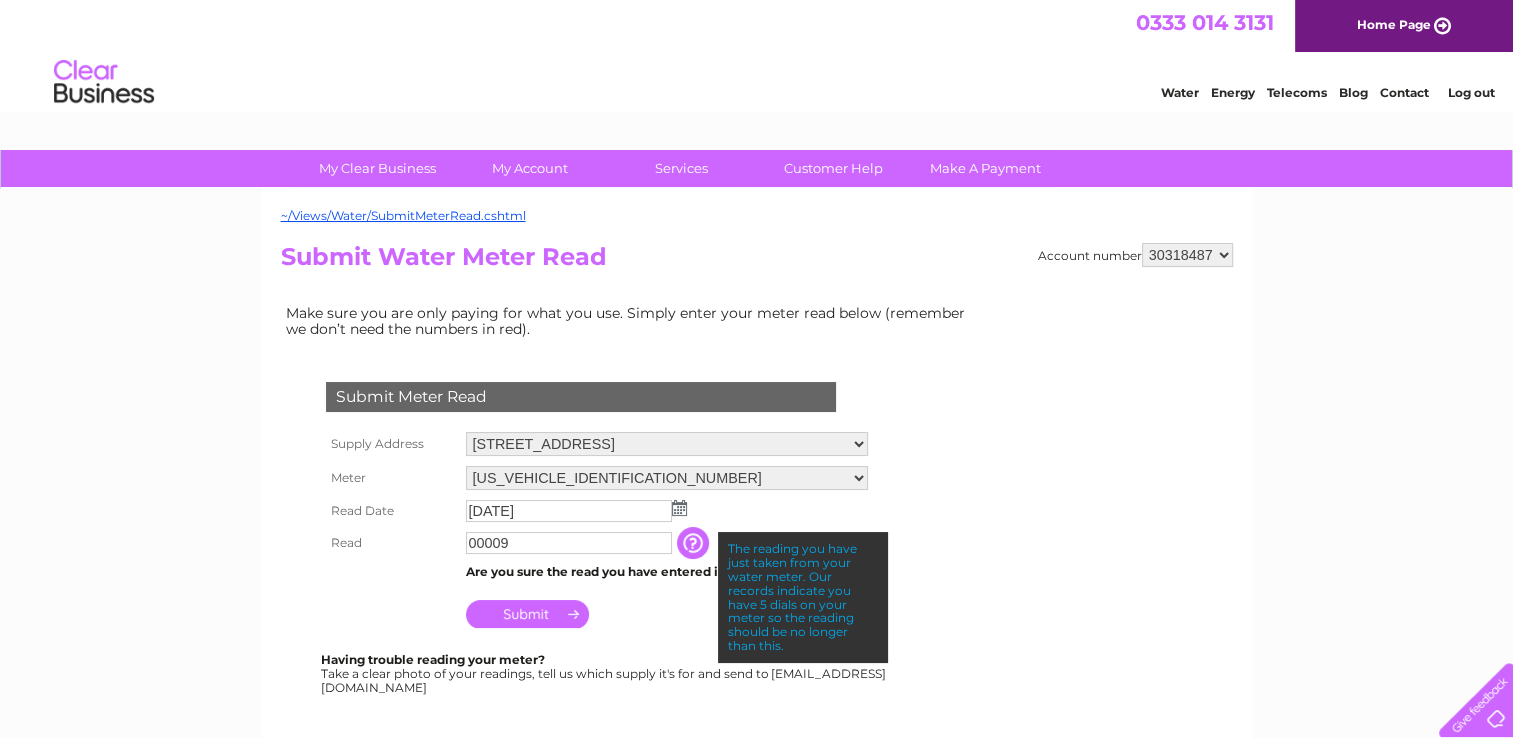 click on "Submit" at bounding box center [527, 614] 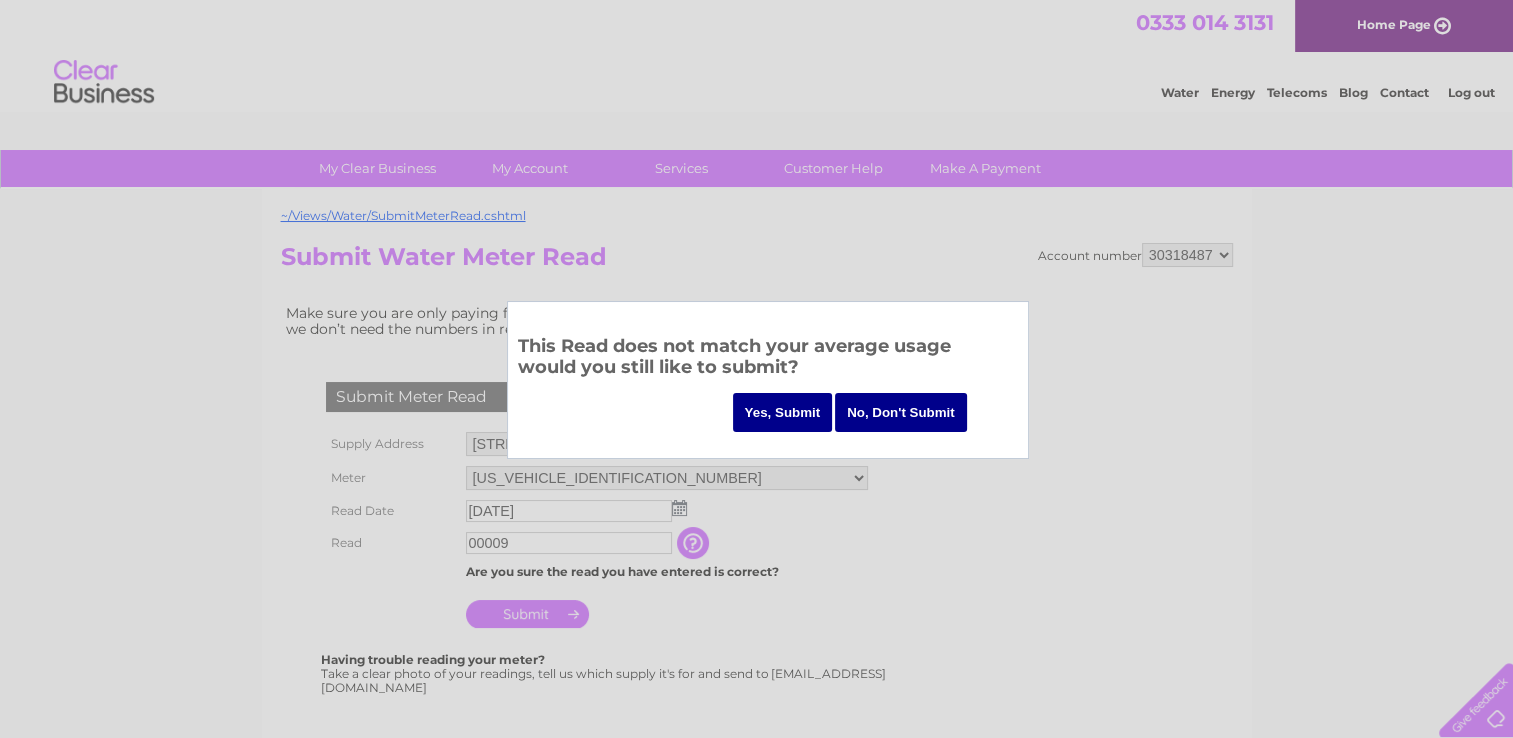 click on "Yes, Submit" at bounding box center (783, 412) 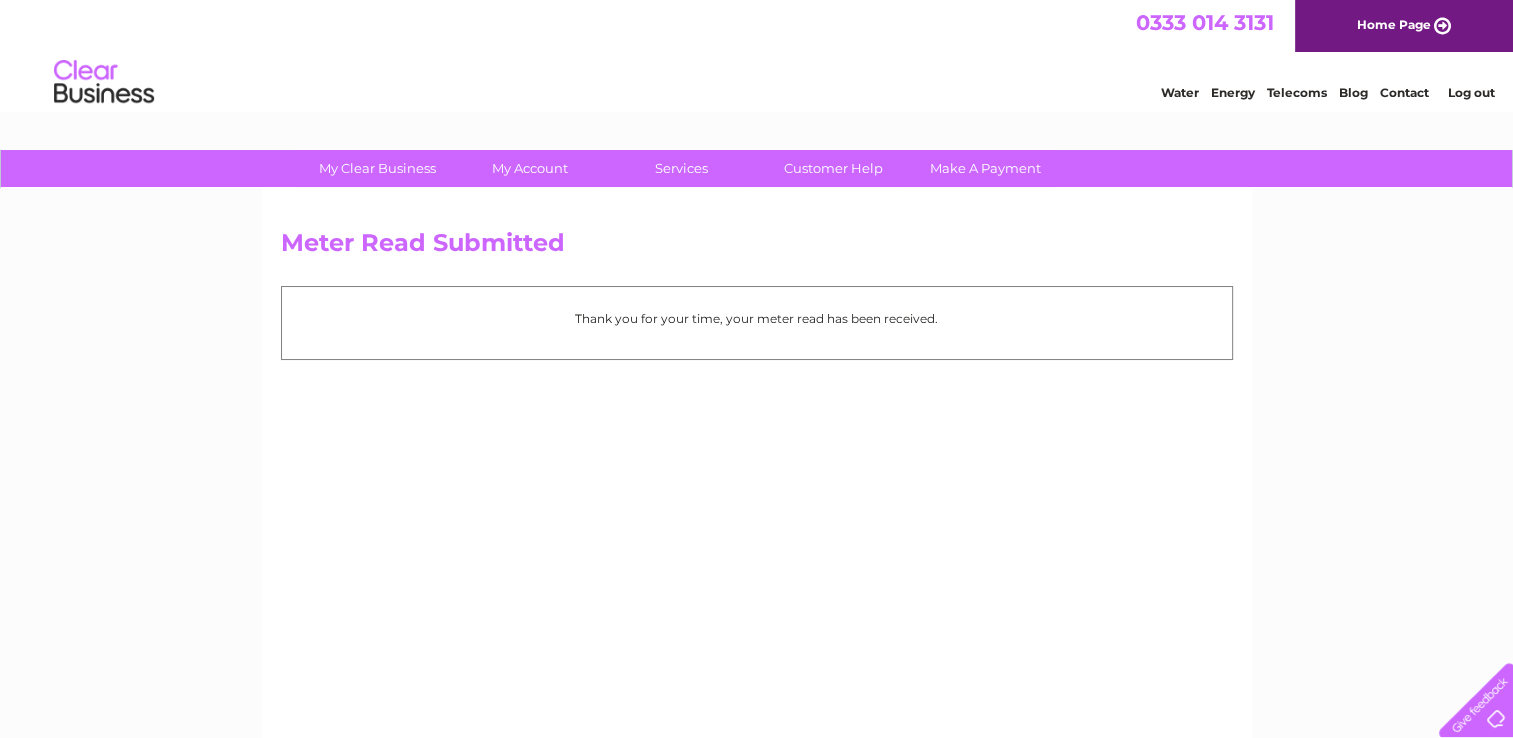 scroll, scrollTop: 0, scrollLeft: 0, axis: both 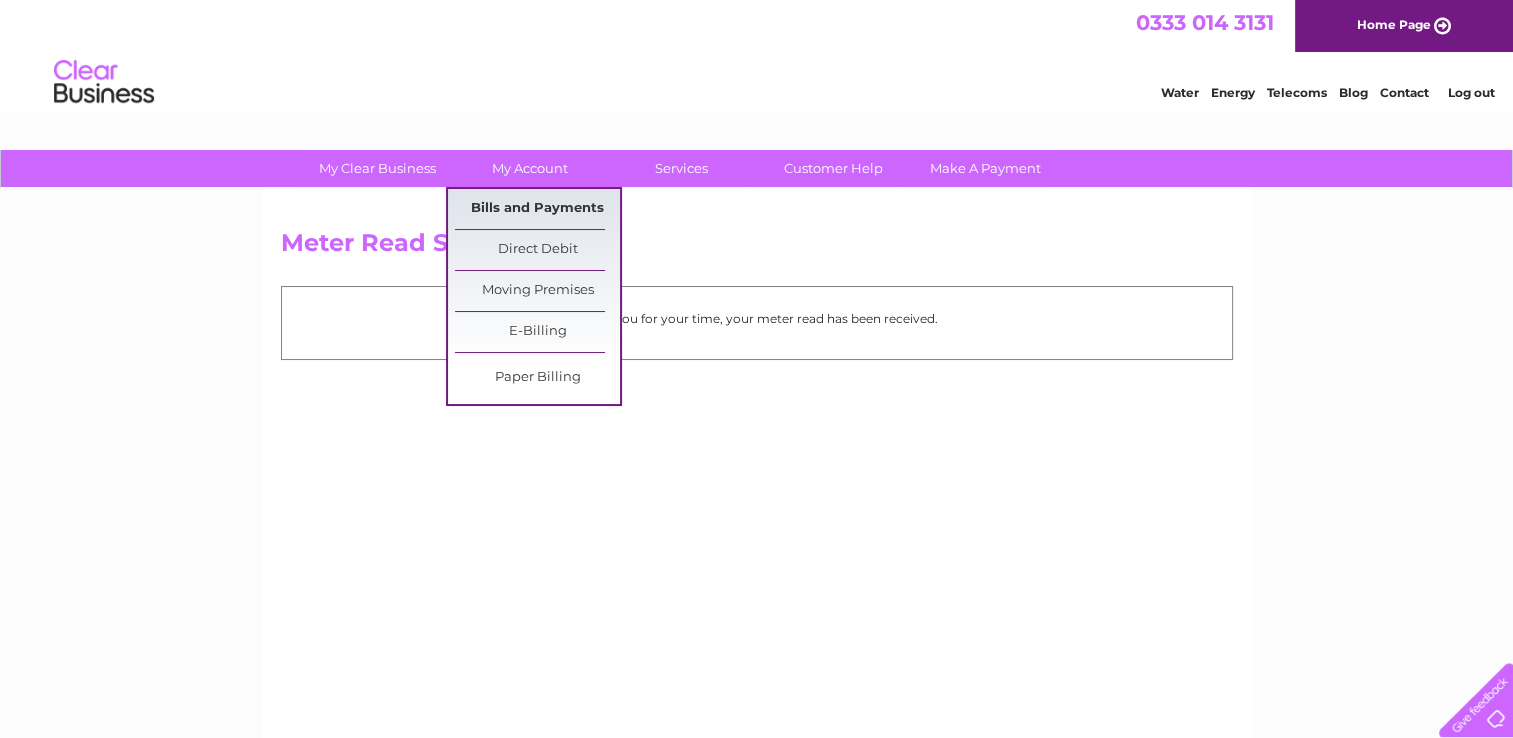 click on "Bills and Payments" at bounding box center (537, 209) 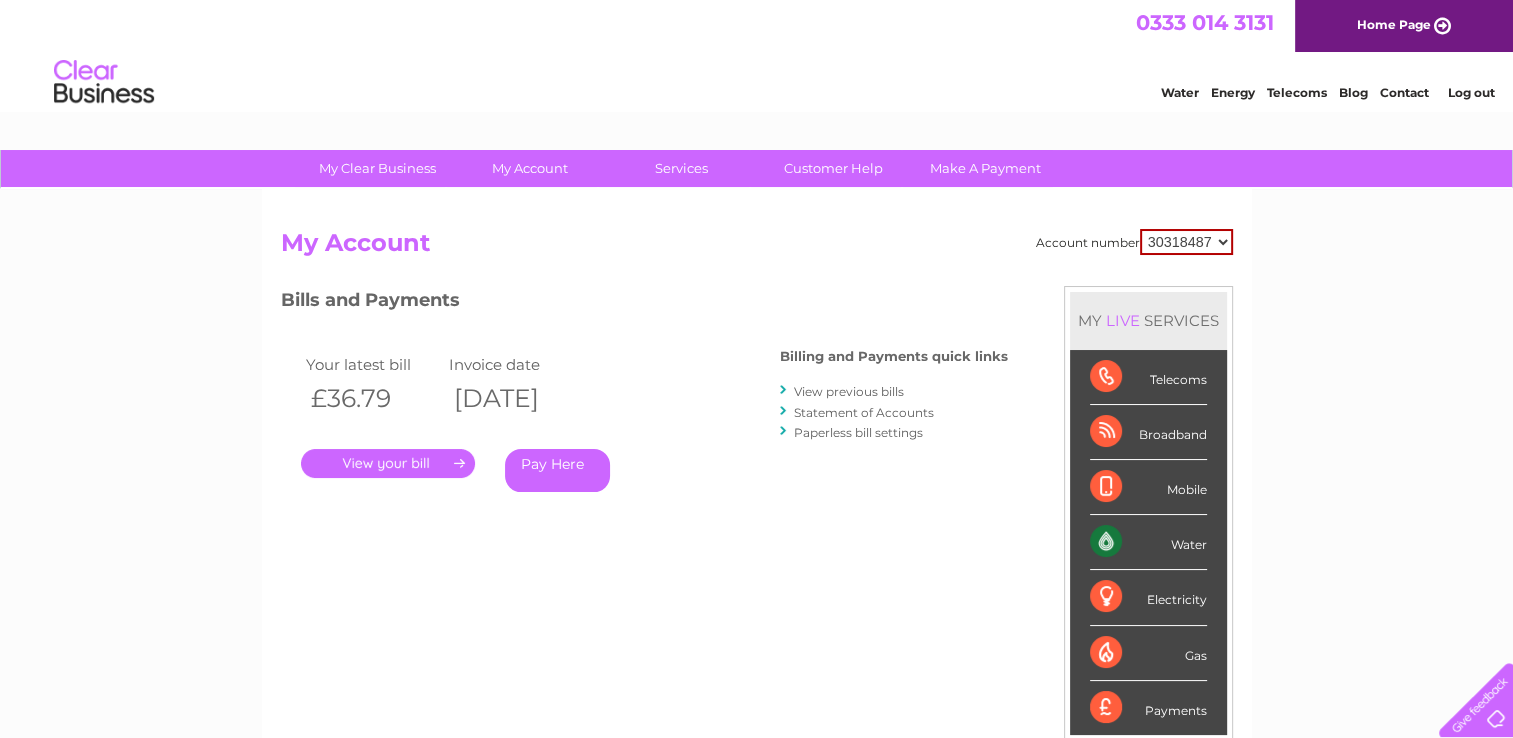 scroll, scrollTop: 0, scrollLeft: 0, axis: both 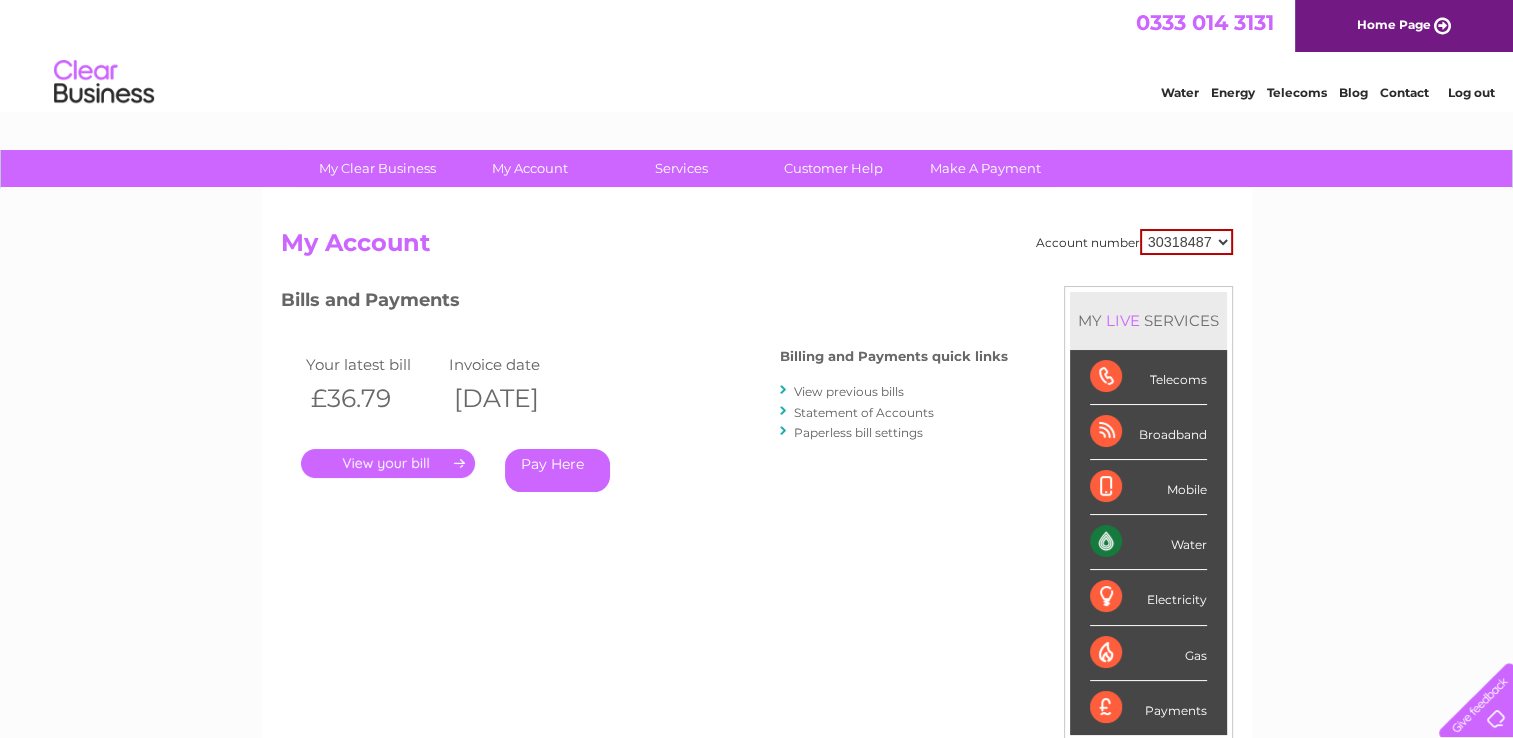 click on "." at bounding box center (388, 463) 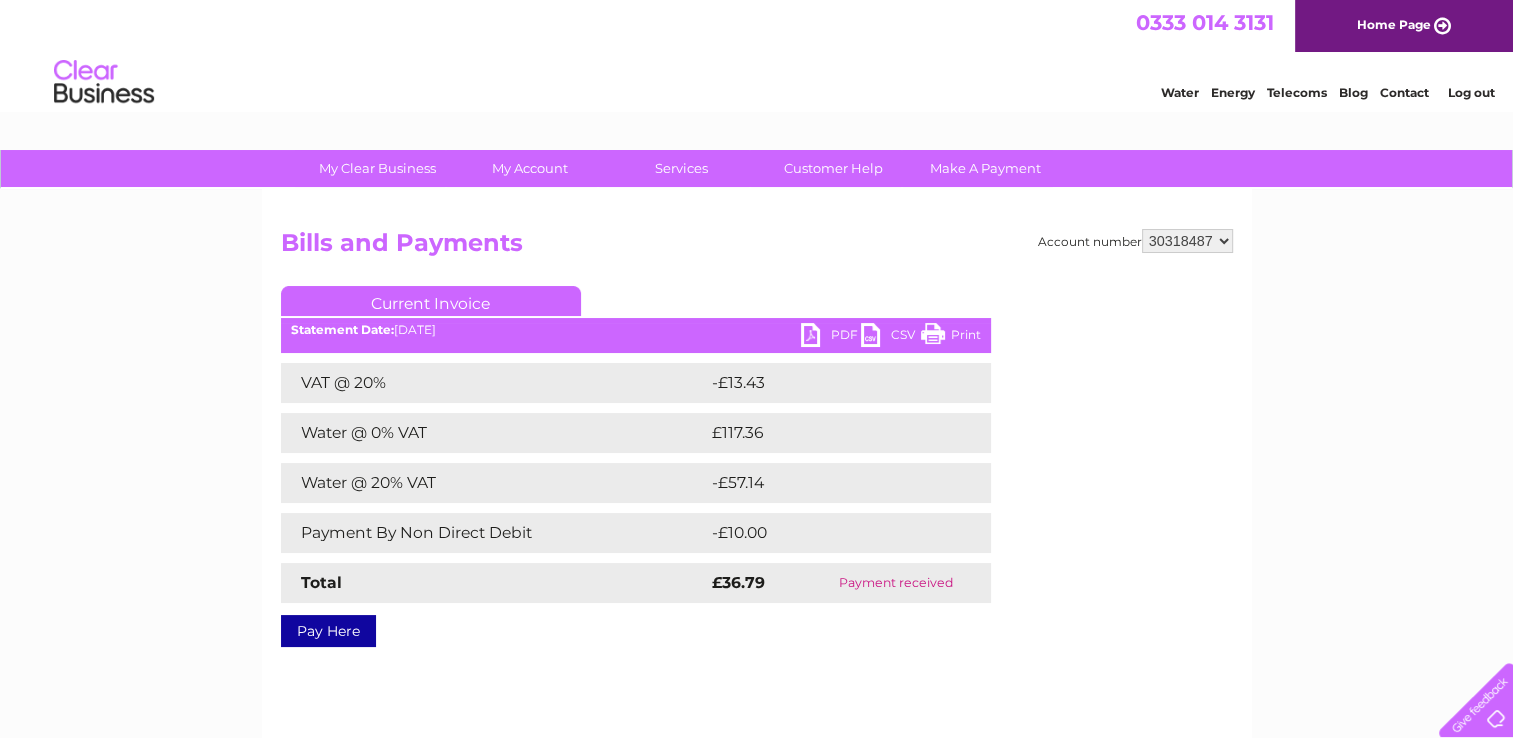 scroll, scrollTop: 0, scrollLeft: 0, axis: both 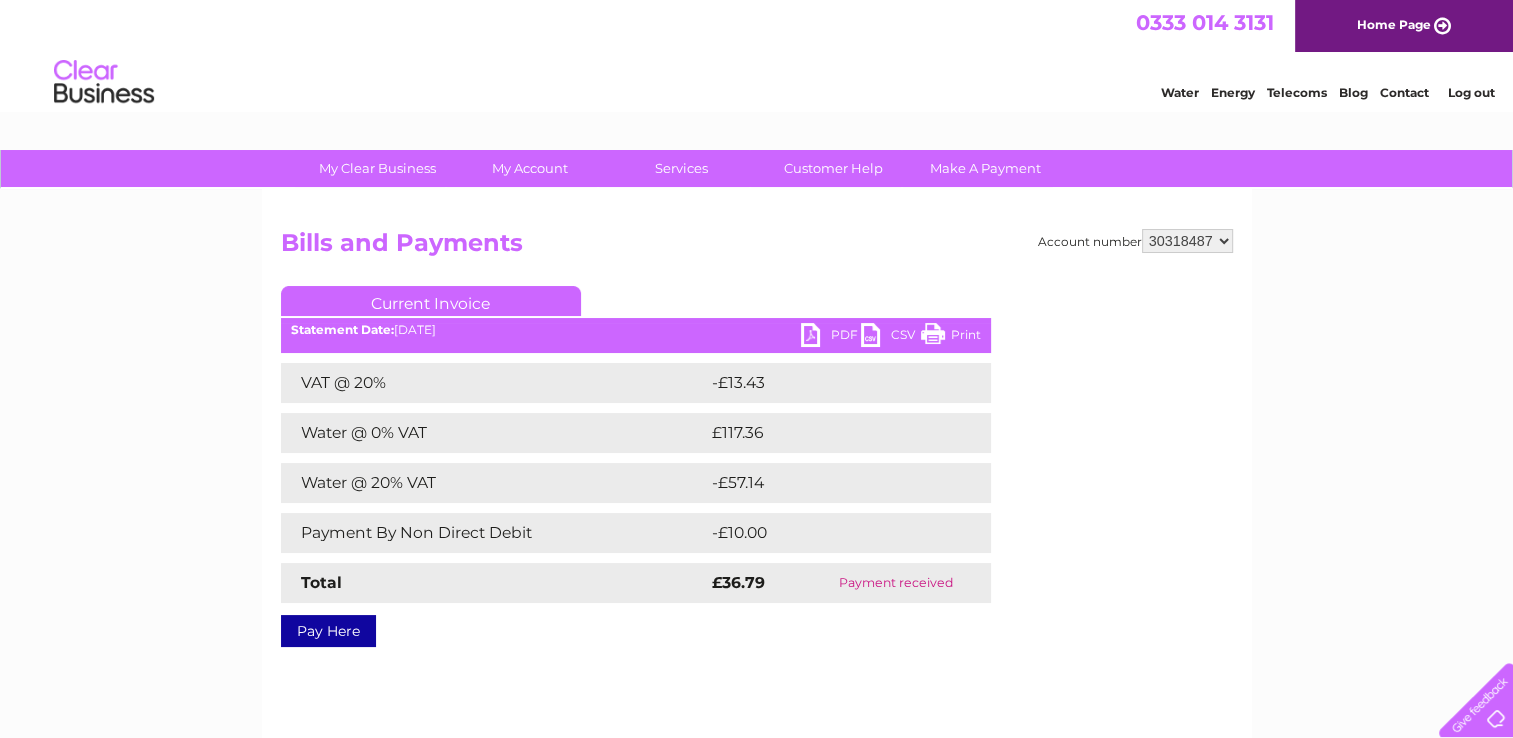 click on "Log out" at bounding box center (1470, 92) 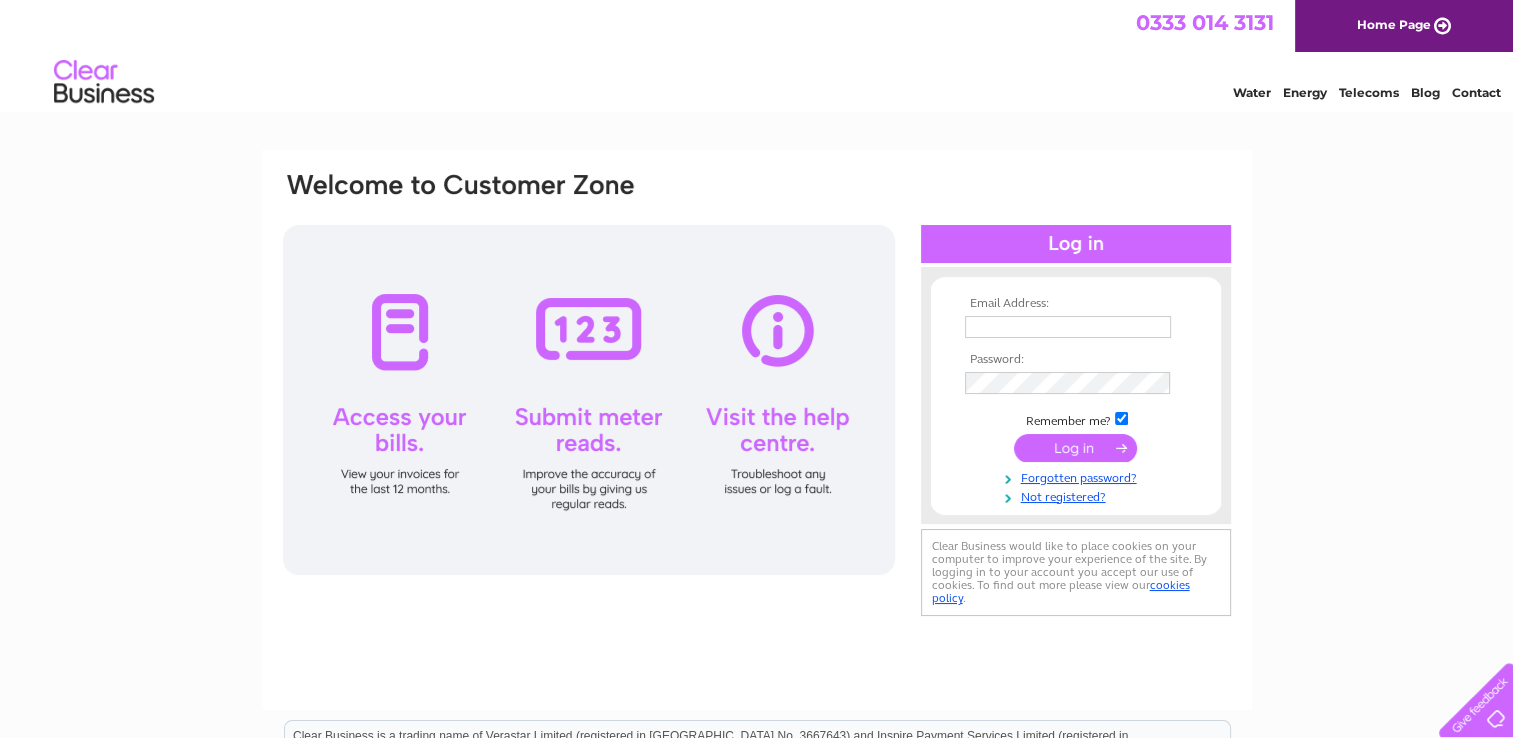 scroll, scrollTop: 0, scrollLeft: 0, axis: both 